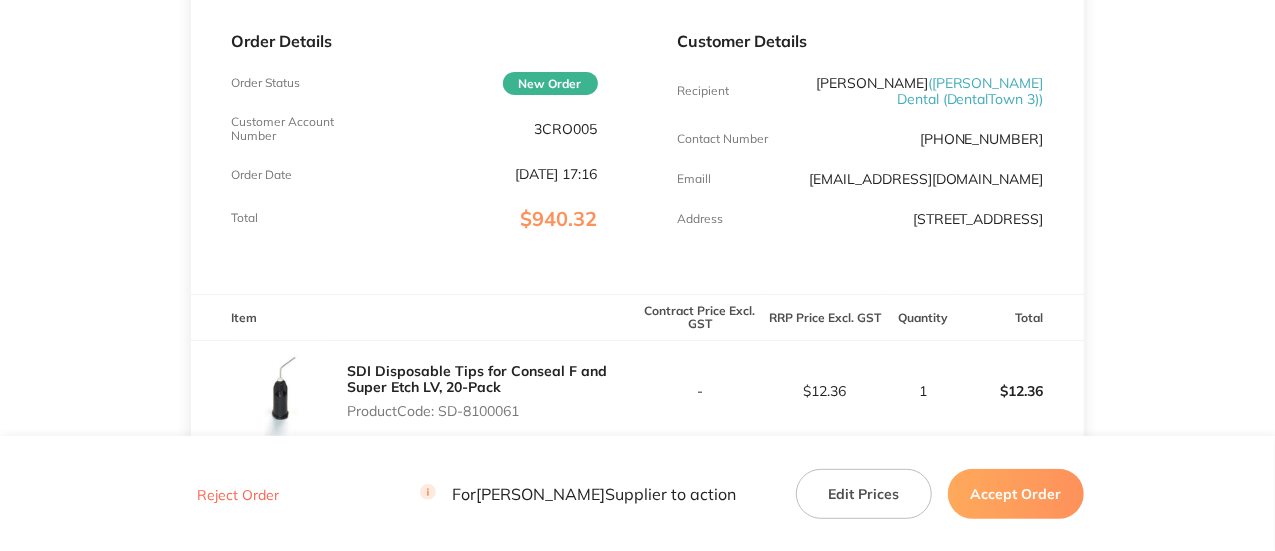 scroll, scrollTop: 0, scrollLeft: 0, axis: both 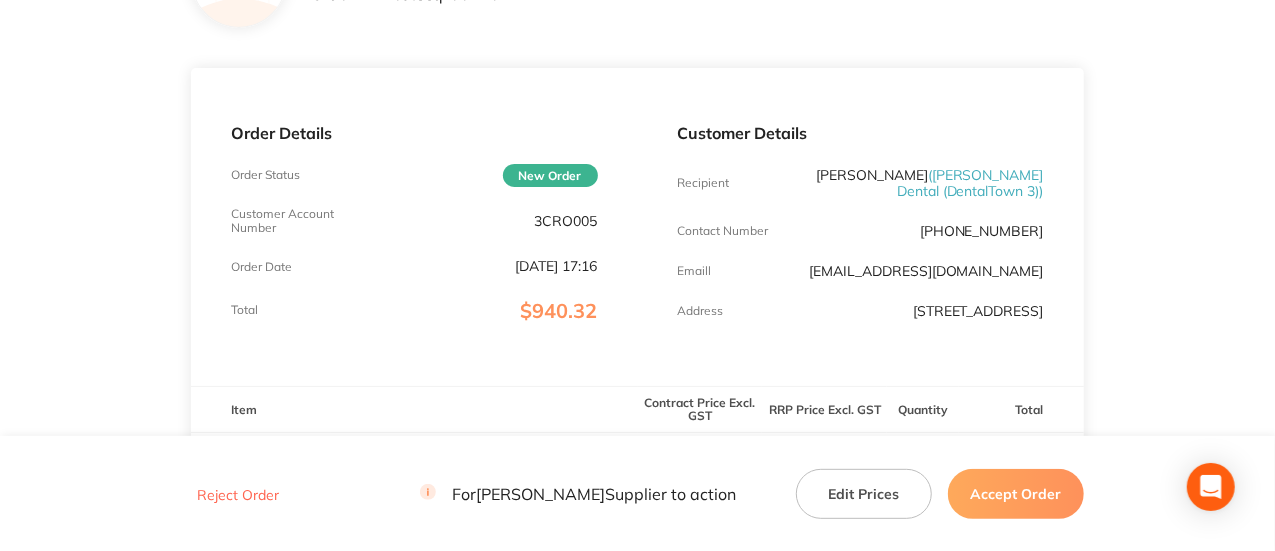 click on "Customer Account Number 3CRO005" at bounding box center [414, 221] 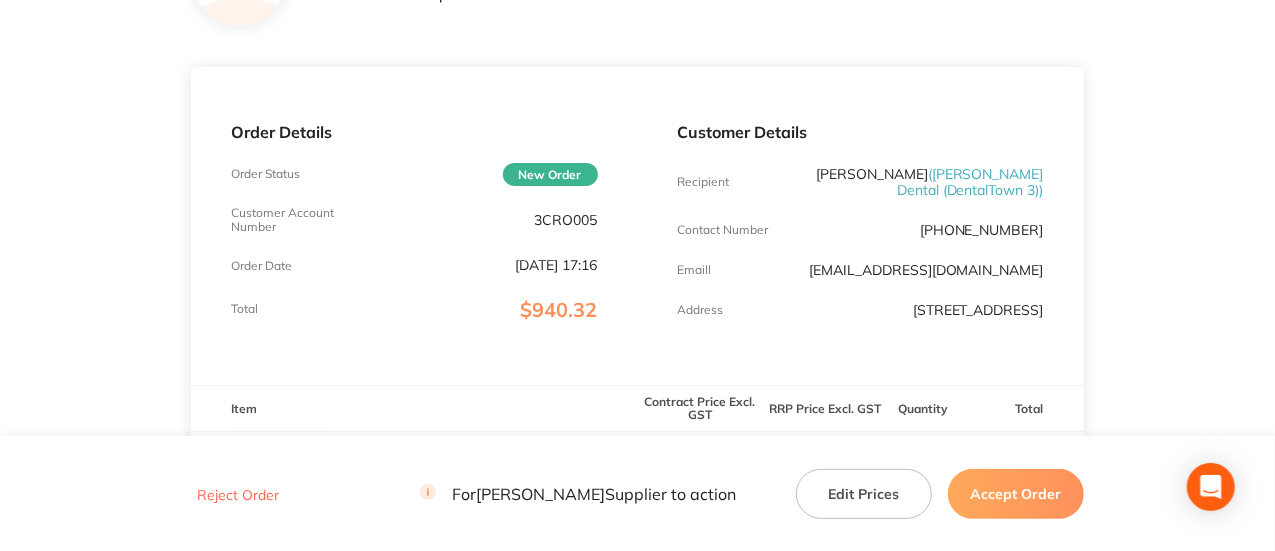 click on "3CRO005" at bounding box center [566, 220] 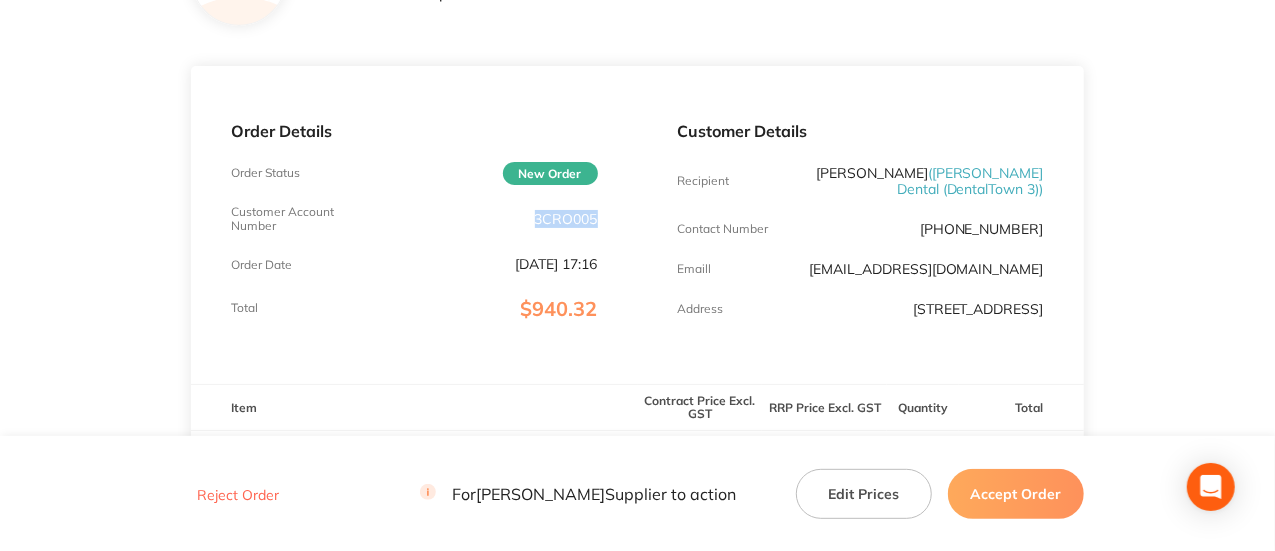click on "3CRO005" at bounding box center (566, 219) 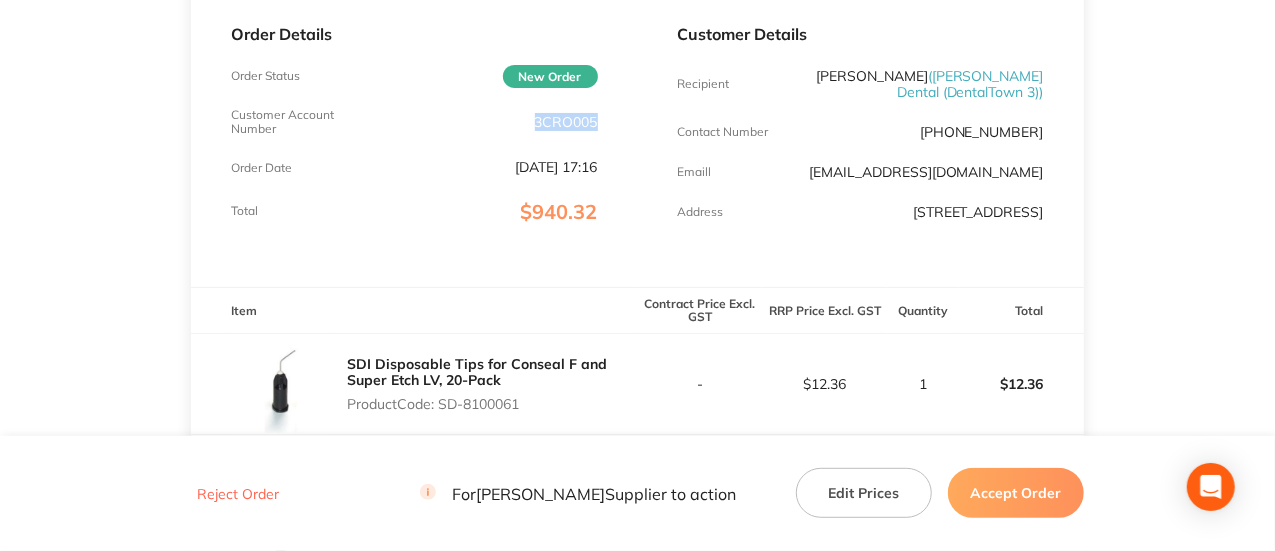 scroll, scrollTop: 297, scrollLeft: 0, axis: vertical 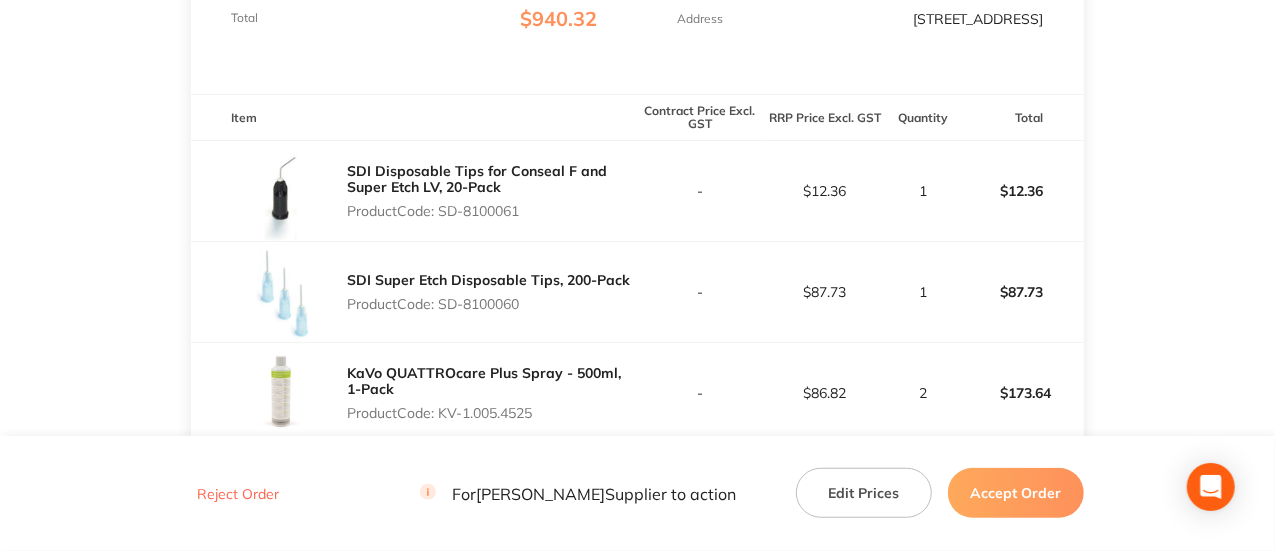 drag, startPoint x: 536, startPoint y: 215, endPoint x: 444, endPoint y: 227, distance: 92.779305 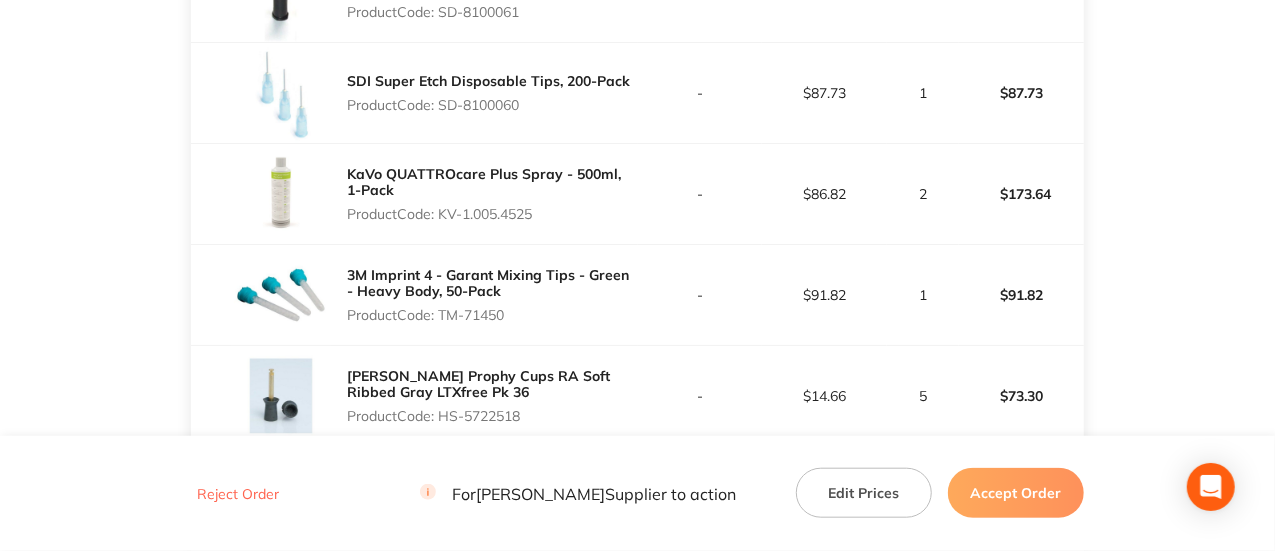 scroll, scrollTop: 689, scrollLeft: 0, axis: vertical 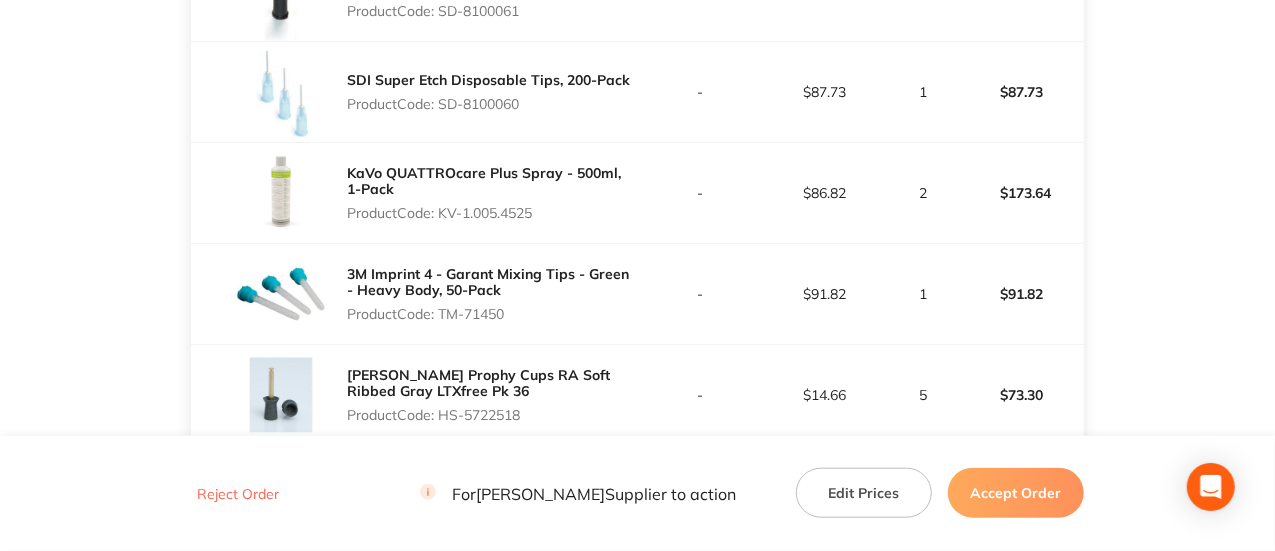 drag, startPoint x: 533, startPoint y: 323, endPoint x: 444, endPoint y: 333, distance: 89.560036 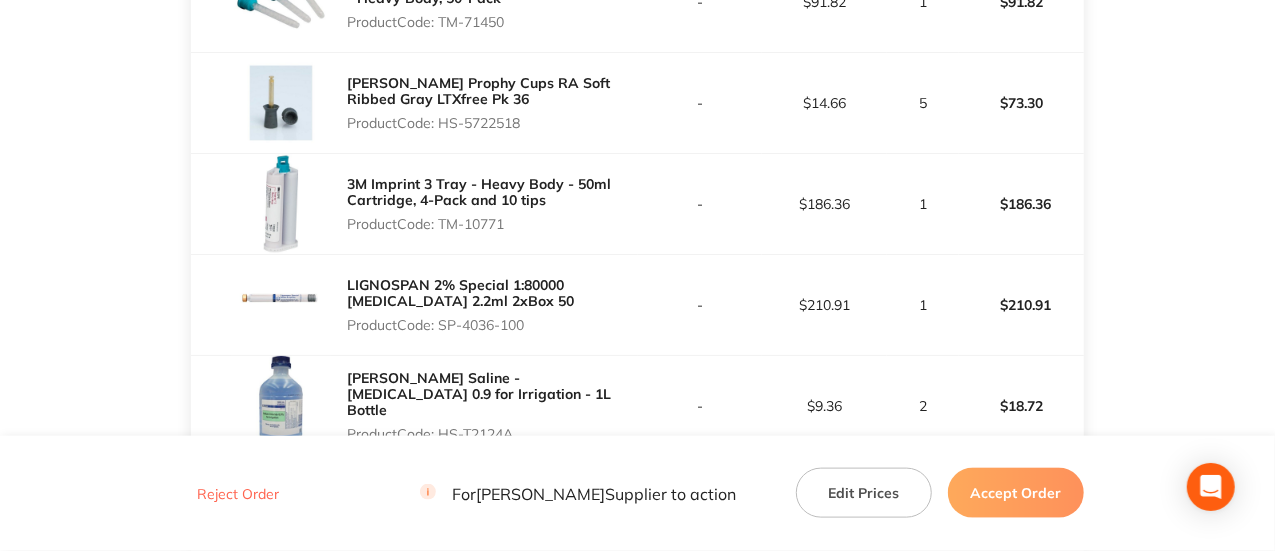scroll, scrollTop: 982, scrollLeft: 0, axis: vertical 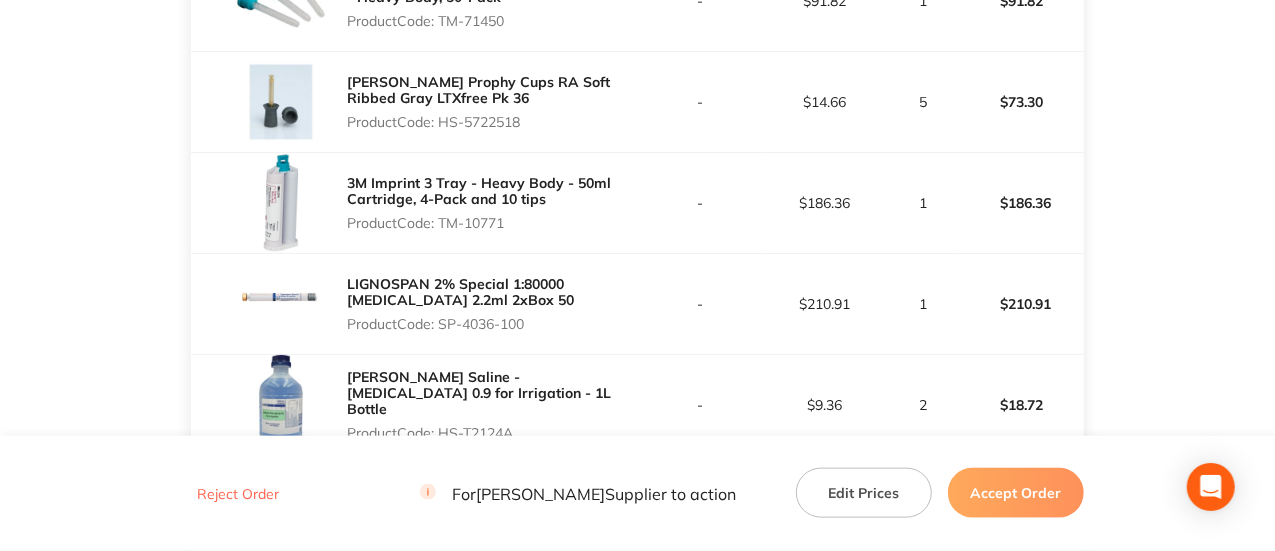 drag, startPoint x: 518, startPoint y: 135, endPoint x: 440, endPoint y: 137, distance: 78.025635 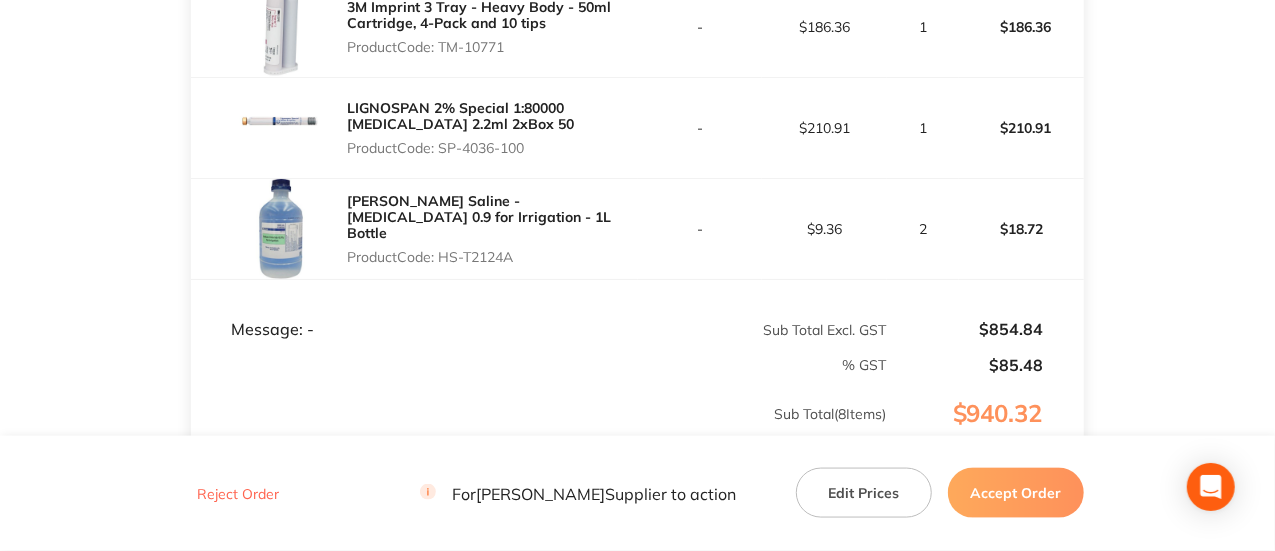 scroll, scrollTop: 1159, scrollLeft: 0, axis: vertical 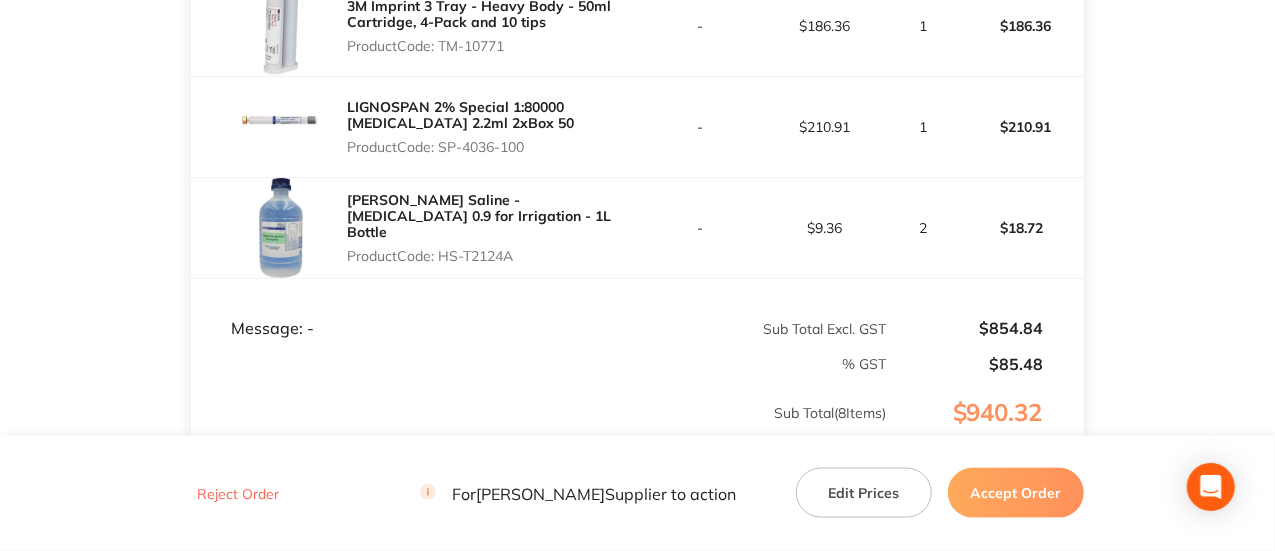 drag, startPoint x: 526, startPoint y: 274, endPoint x: 442, endPoint y: 264, distance: 84.59315 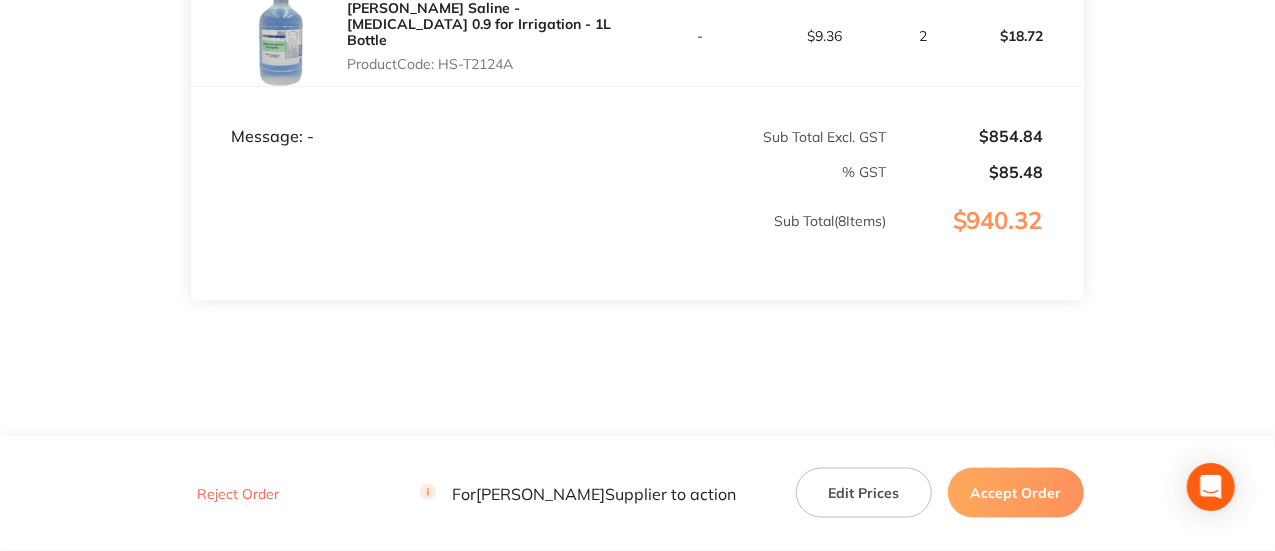 scroll, scrollTop: 1386, scrollLeft: 0, axis: vertical 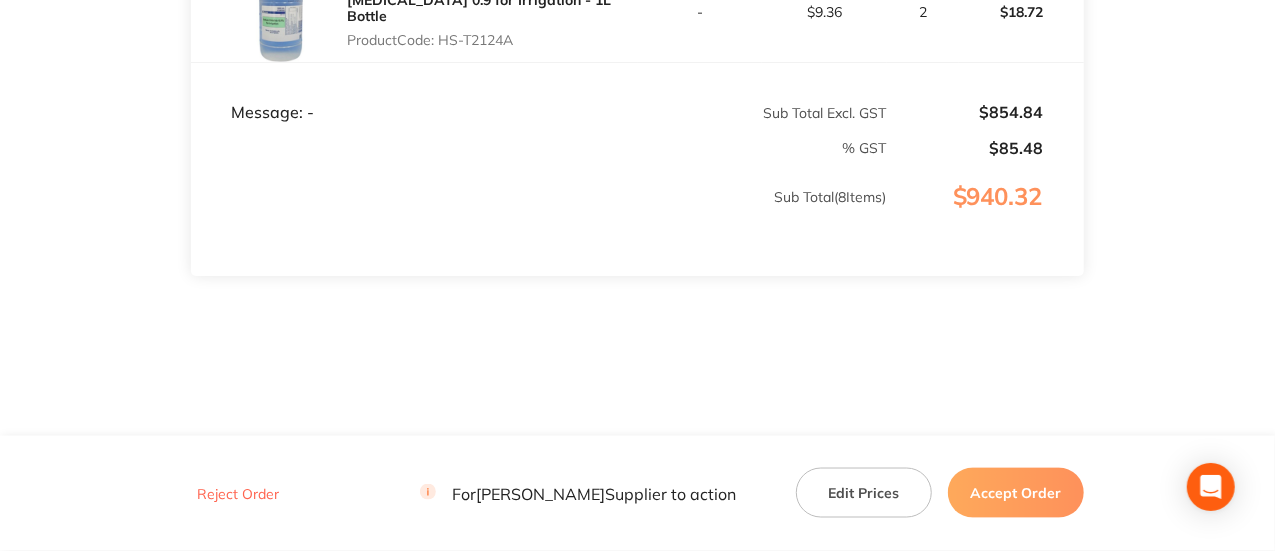 click on "Accept Order" at bounding box center [1016, 493] 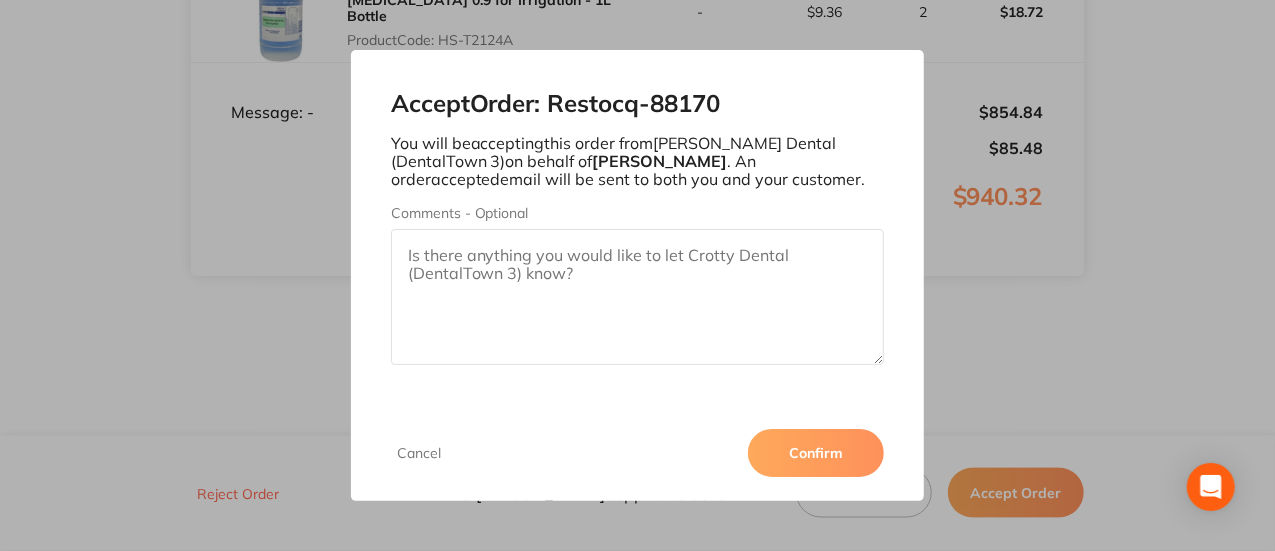 click on "Confirm" at bounding box center (816, 453) 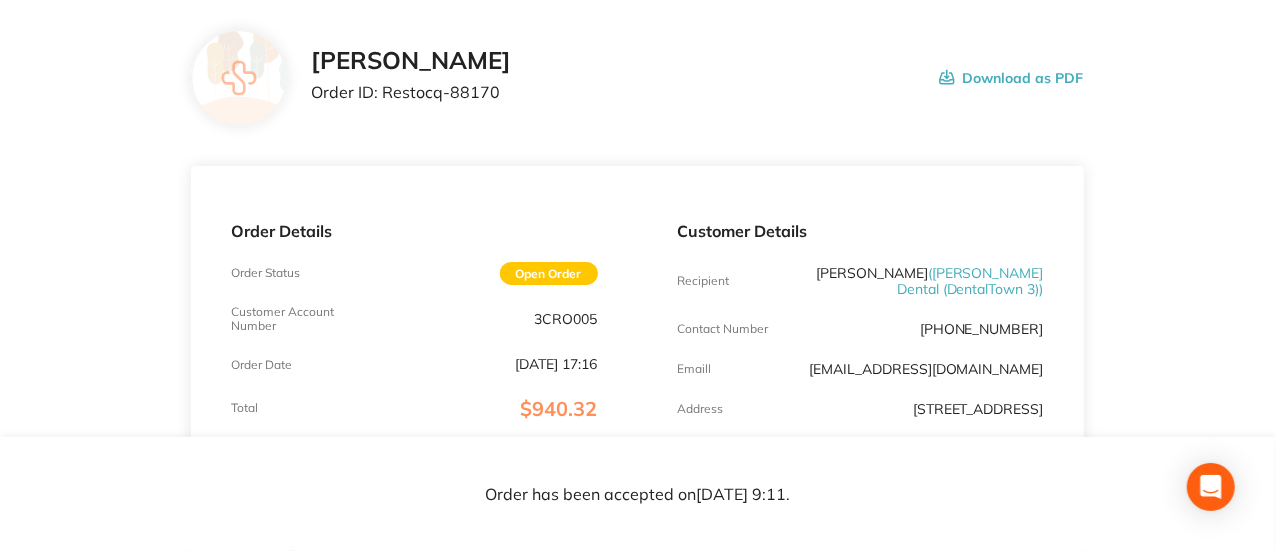 scroll, scrollTop: 0, scrollLeft: 0, axis: both 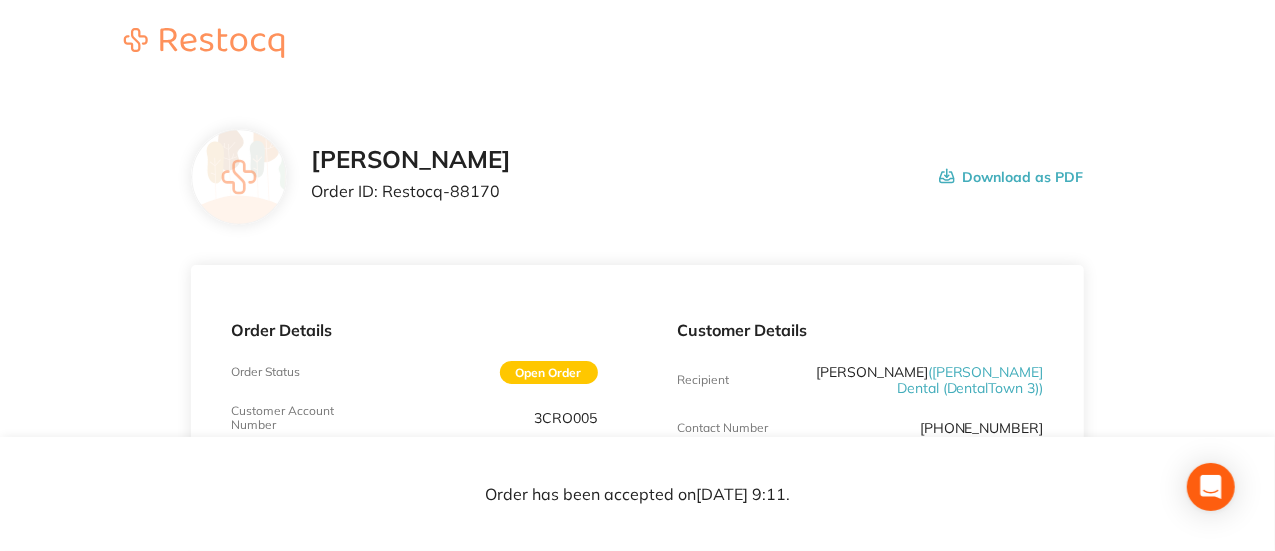 click on "Order ID: Restocq- 88170" at bounding box center [411, 191] 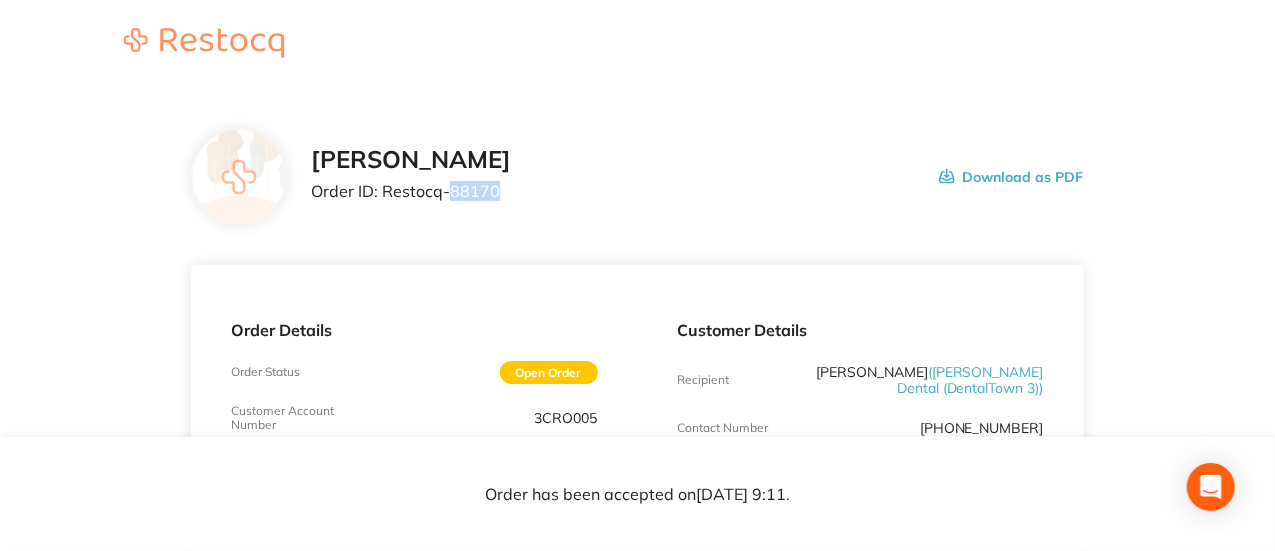 click on "Order ID: Restocq- 88170" at bounding box center [411, 191] 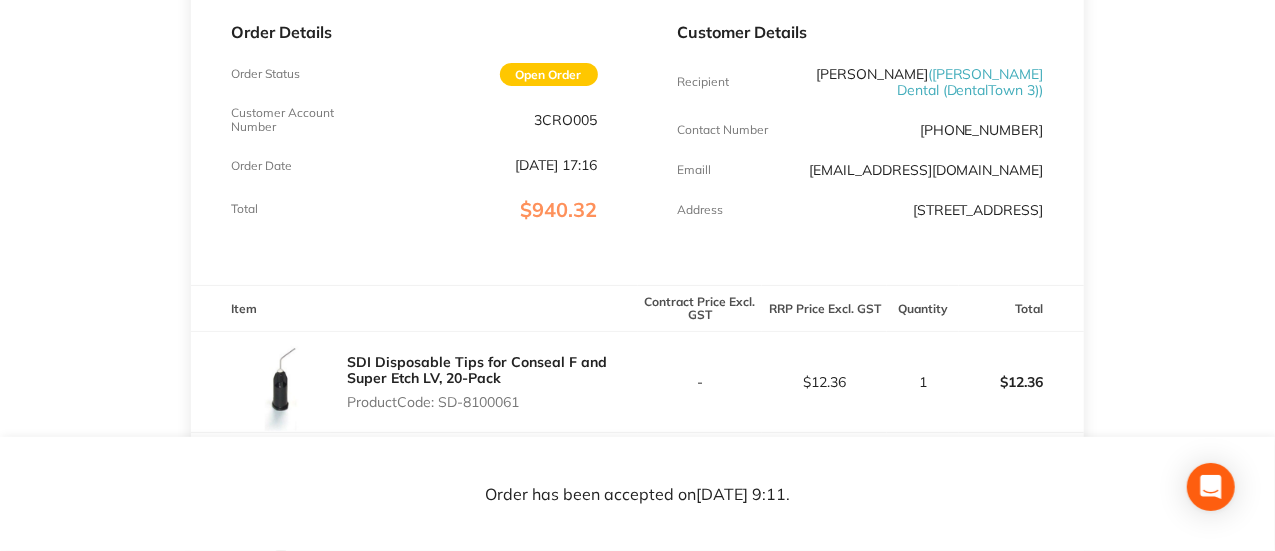 scroll, scrollTop: 299, scrollLeft: 0, axis: vertical 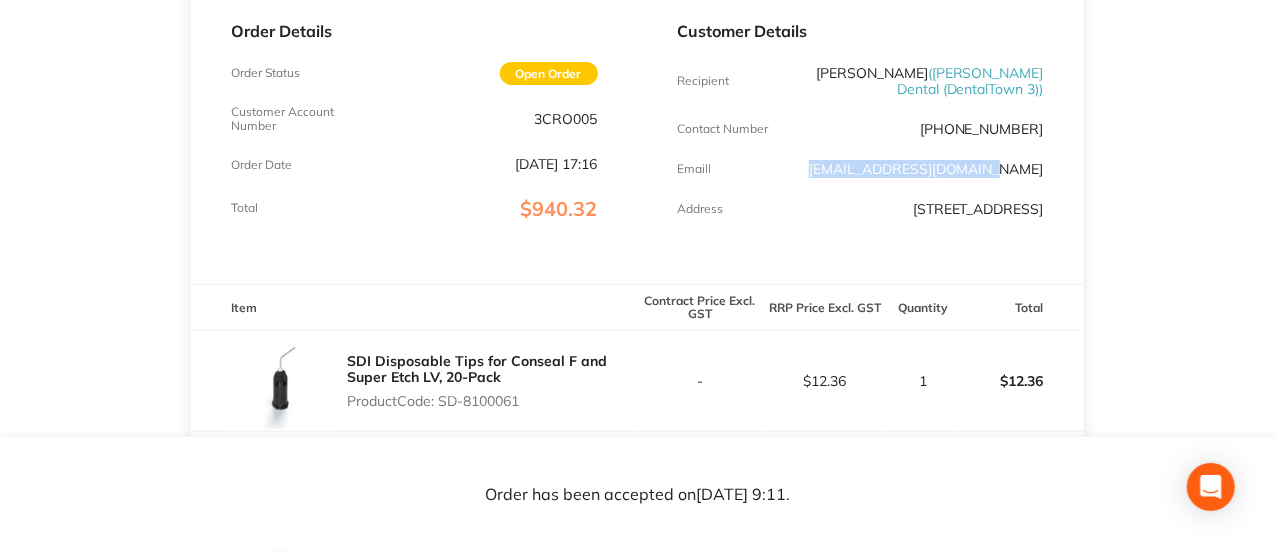 drag, startPoint x: 874, startPoint y: 169, endPoint x: 1048, endPoint y: 170, distance: 174.00287 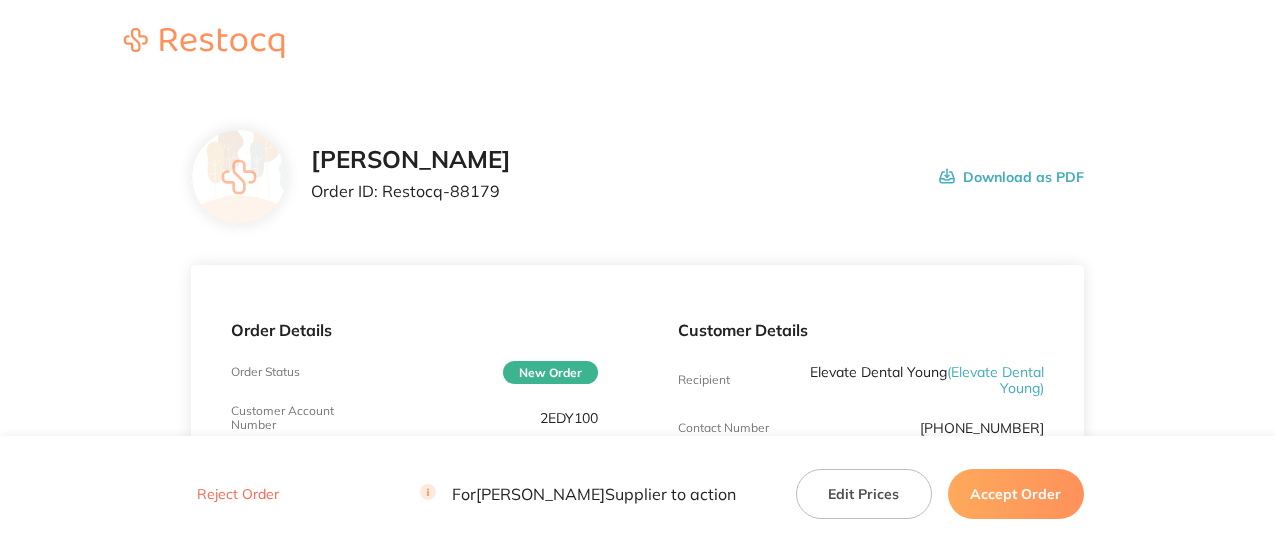scroll, scrollTop: 0, scrollLeft: 0, axis: both 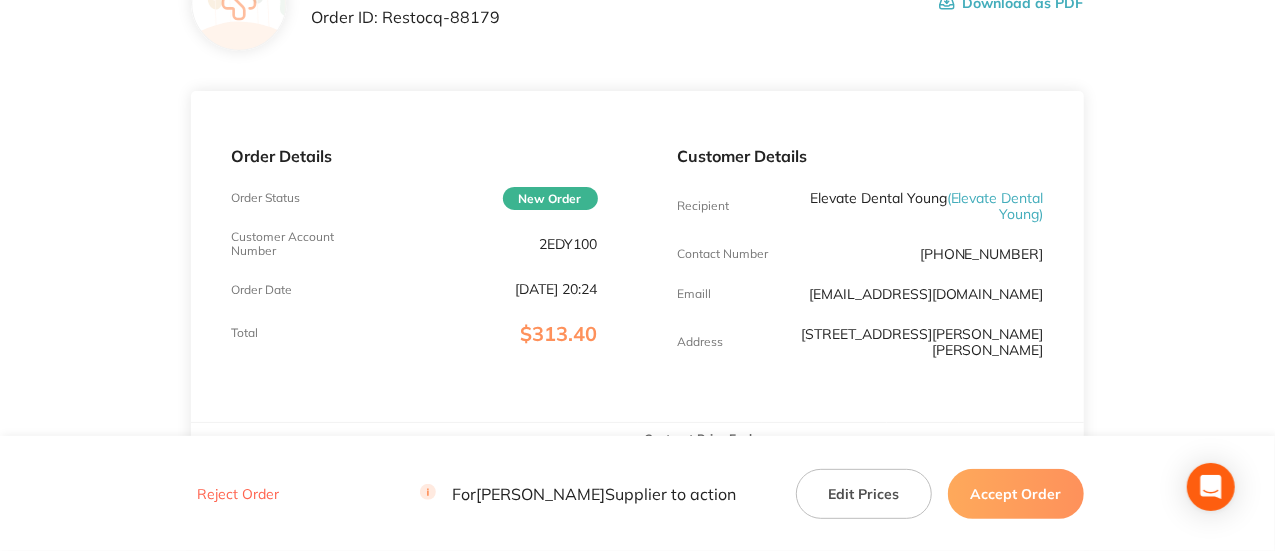 click on "Customer Account Number 2EDY100" at bounding box center (414, 244) 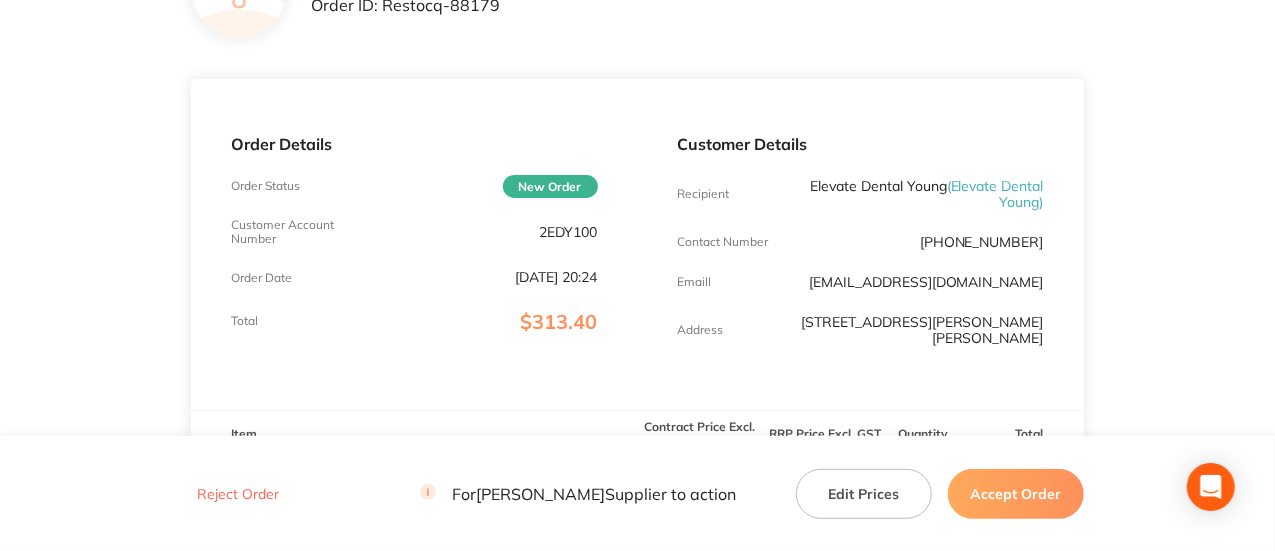 click on "Order Details Order Status New Order Customer Account Number 2EDY100 Order Date [DATE] 20:24 Total  $313.40" at bounding box center (414, 244) 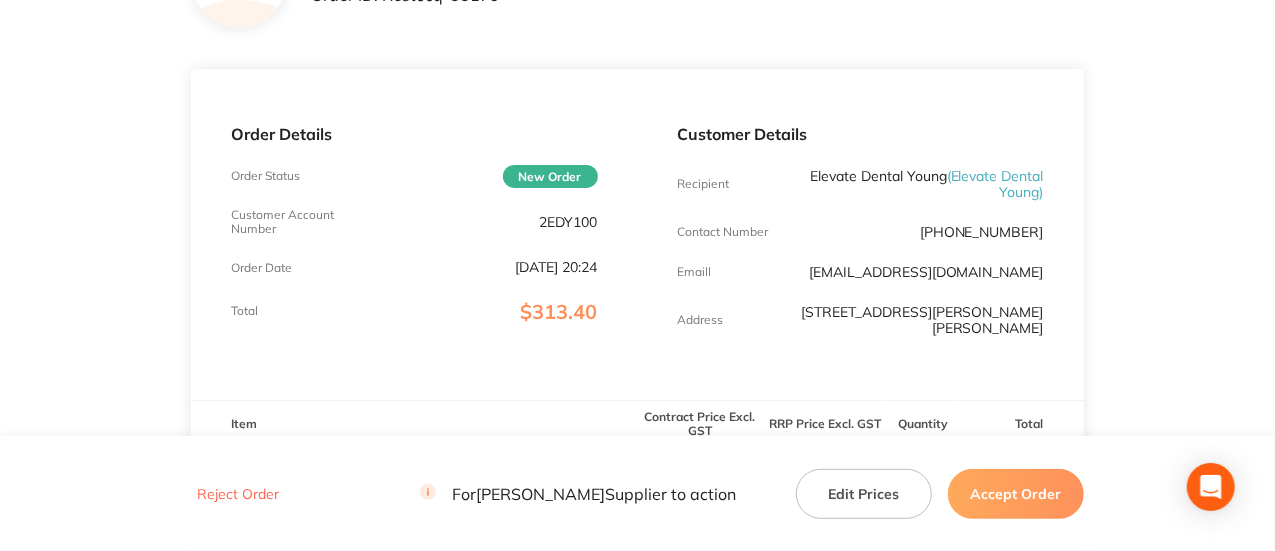 click on "2EDY100" at bounding box center (569, 222) 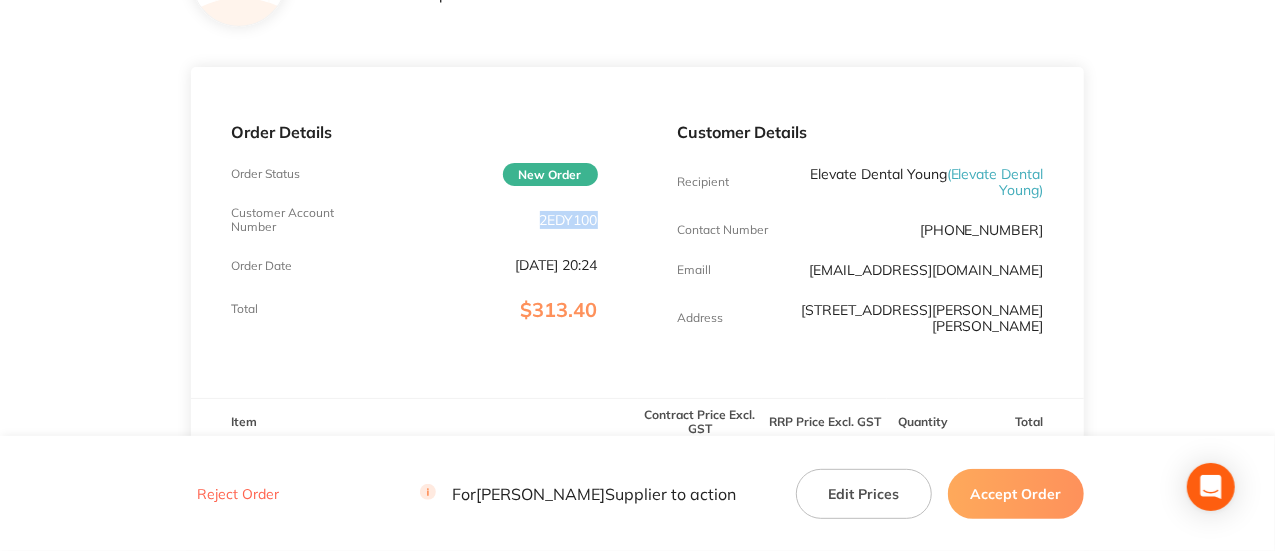 click on "2EDY100" at bounding box center [569, 220] 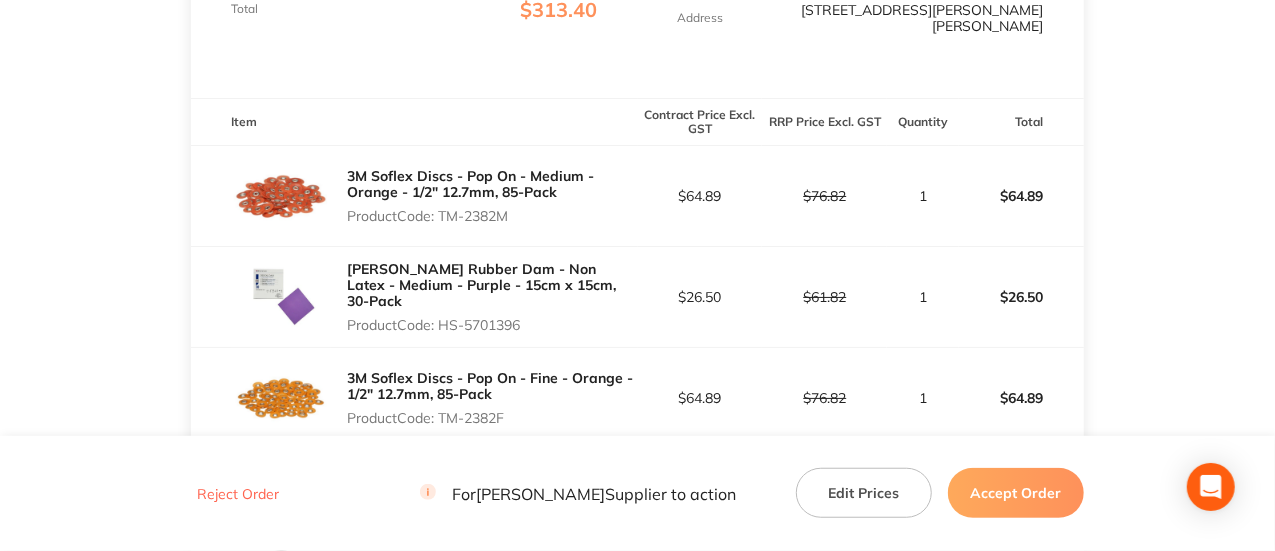 scroll, scrollTop: 499, scrollLeft: 0, axis: vertical 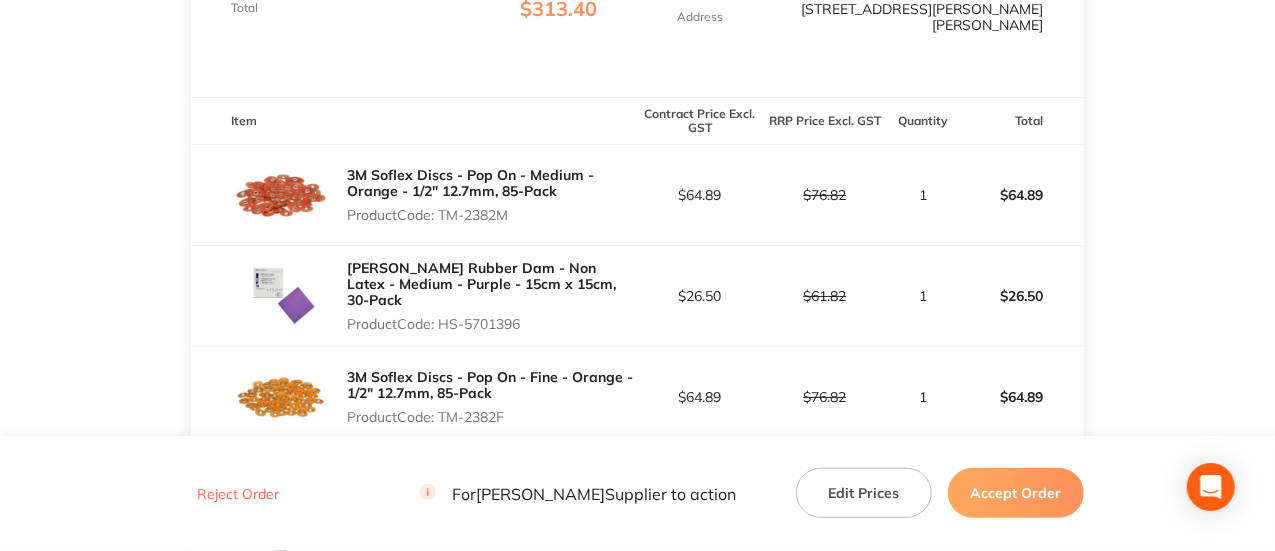 drag, startPoint x: 523, startPoint y: 199, endPoint x: 444, endPoint y: 207, distance: 79.40403 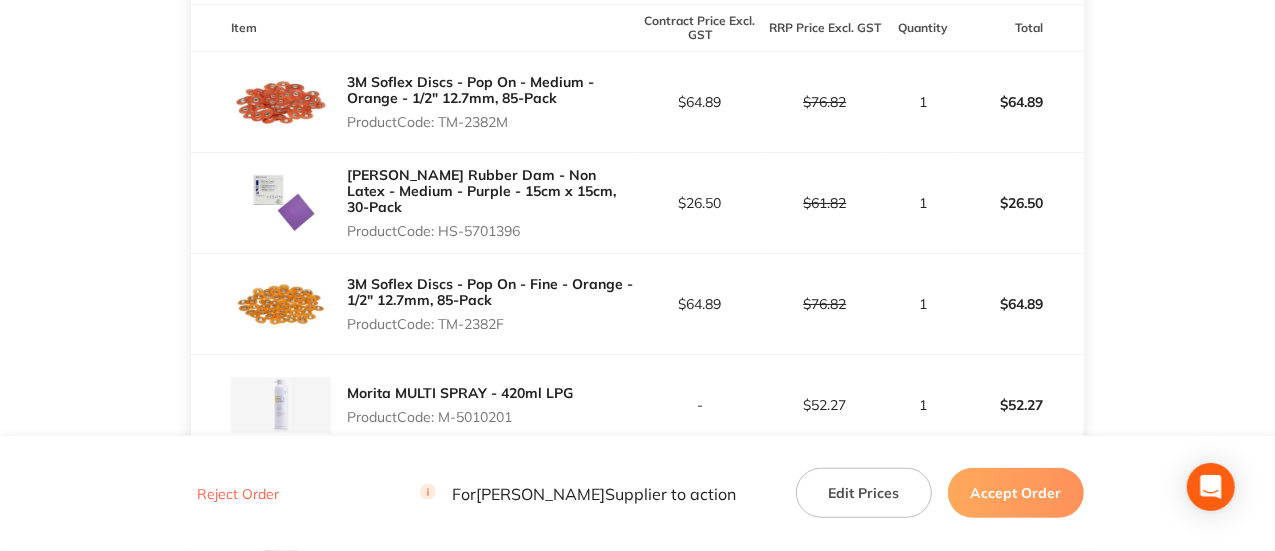 scroll, scrollTop: 593, scrollLeft: 0, axis: vertical 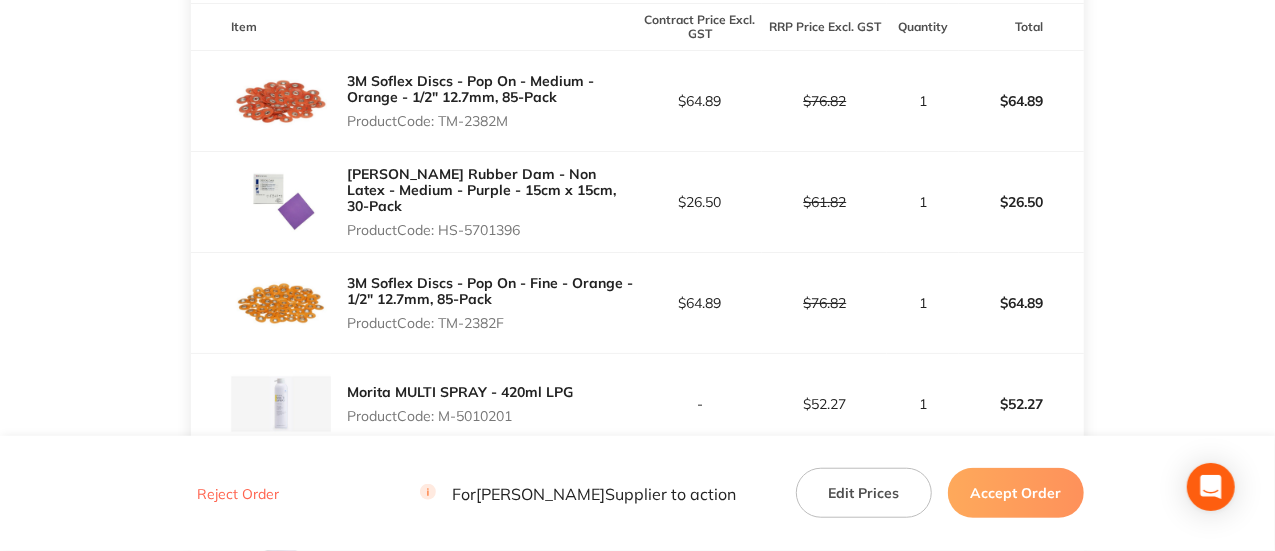 drag, startPoint x: 533, startPoint y: 209, endPoint x: 442, endPoint y: 213, distance: 91.08787 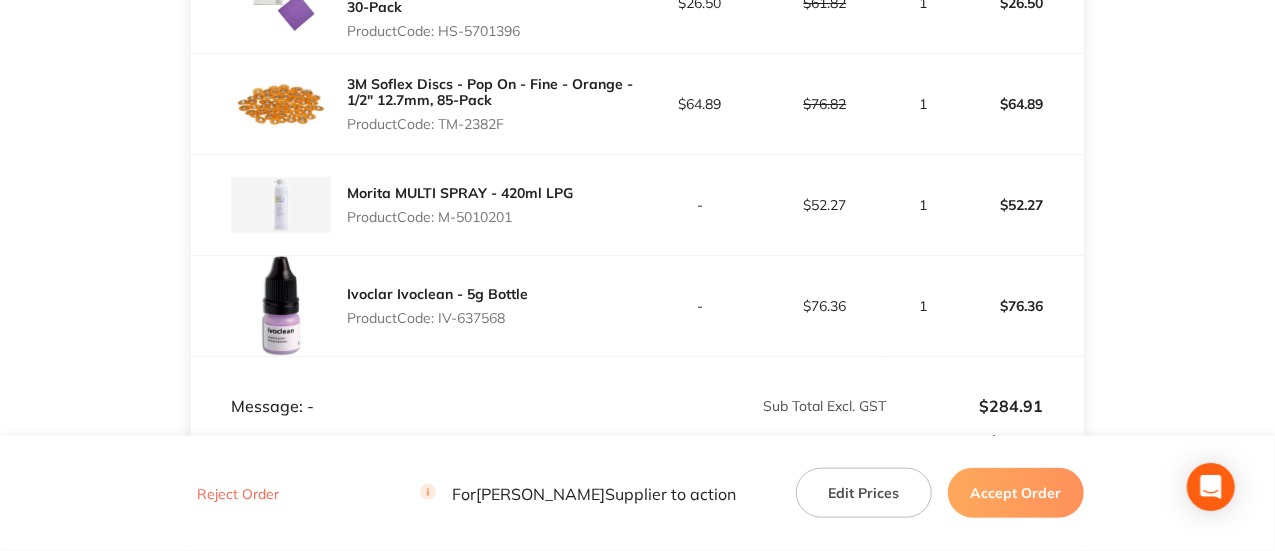 scroll, scrollTop: 793, scrollLeft: 0, axis: vertical 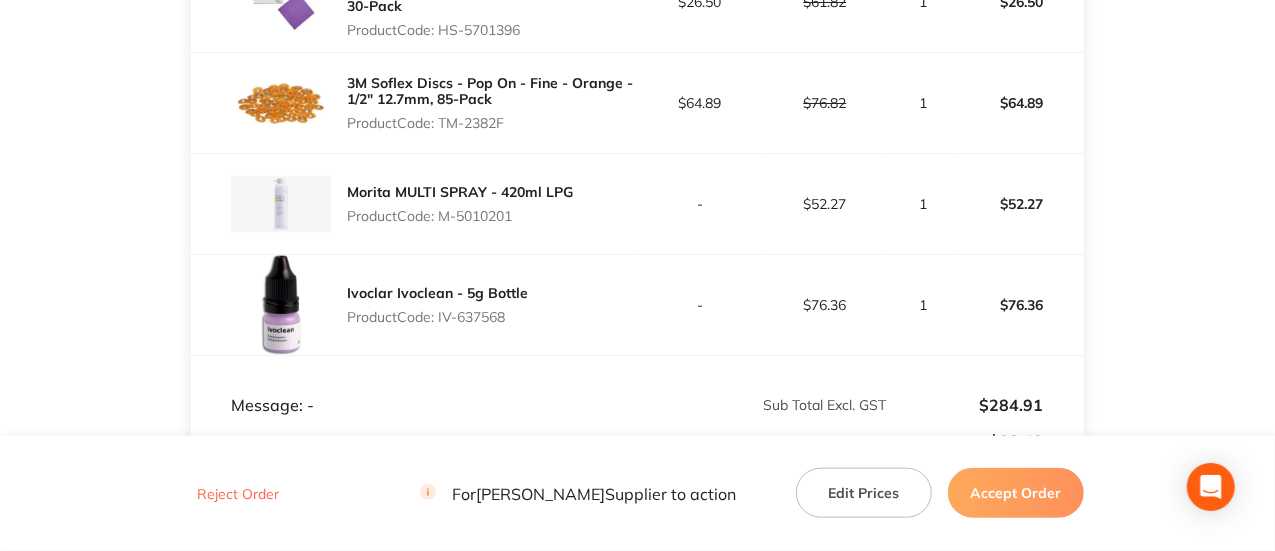 drag, startPoint x: 524, startPoint y: 205, endPoint x: 441, endPoint y: 209, distance: 83.09633 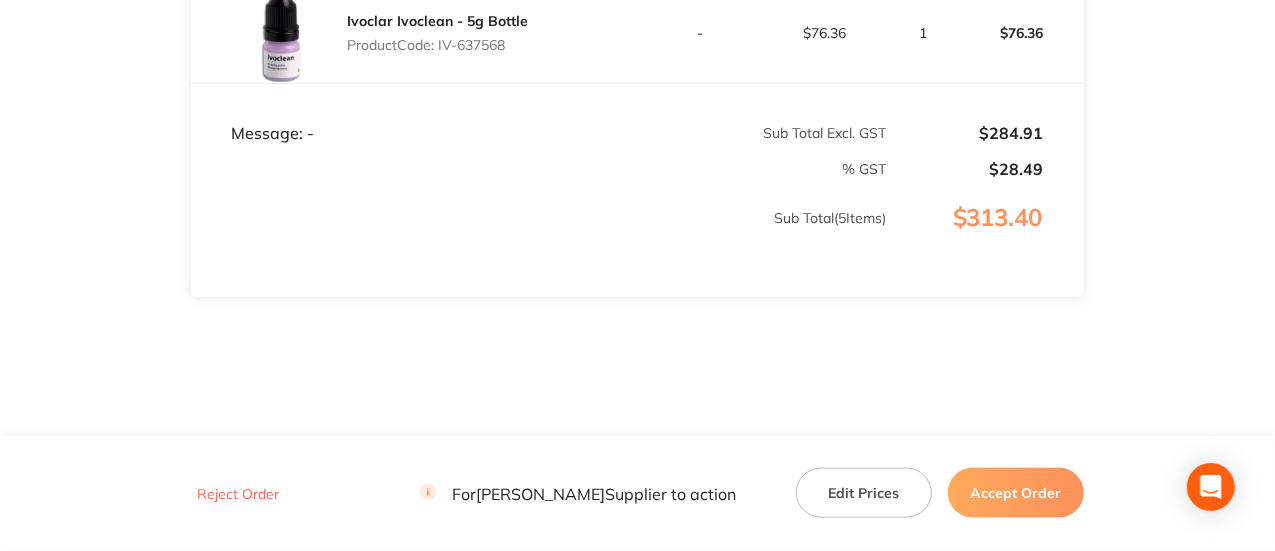 scroll, scrollTop: 1070, scrollLeft: 0, axis: vertical 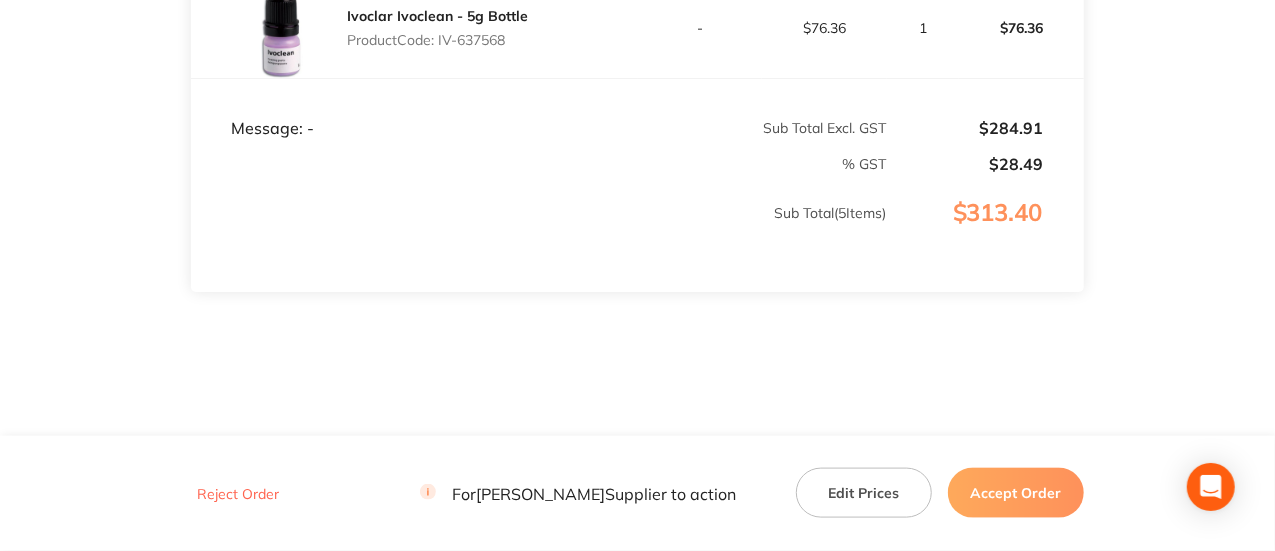 click on "Reject Order For  [PERSON_NAME]  Supplier to action Edit Prices Accept Order" at bounding box center (637, 493) 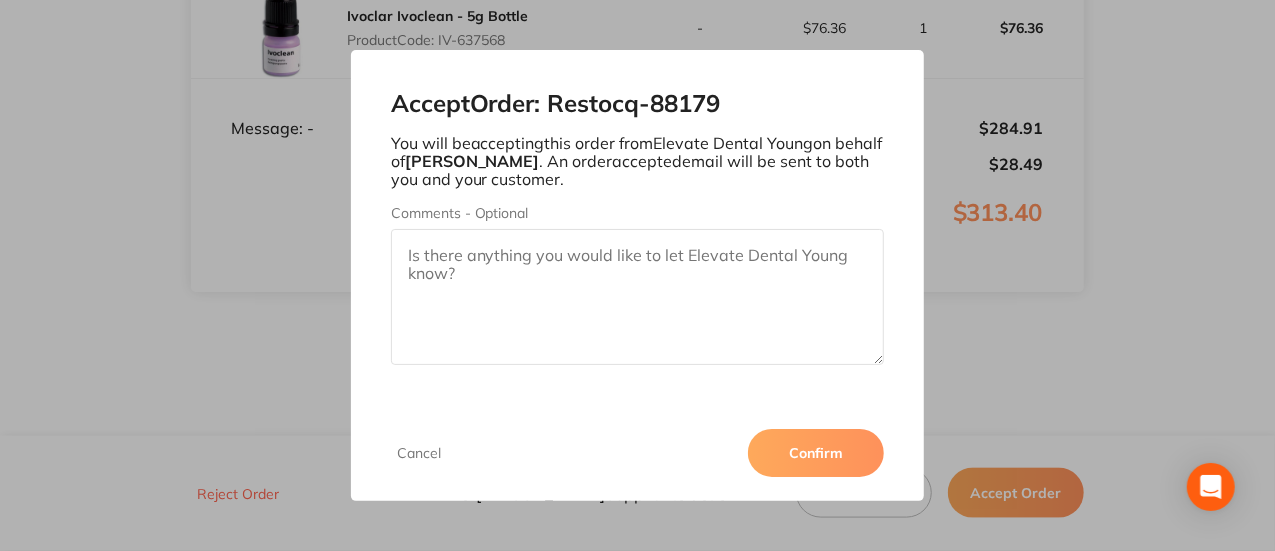click on "Confirm" at bounding box center [816, 453] 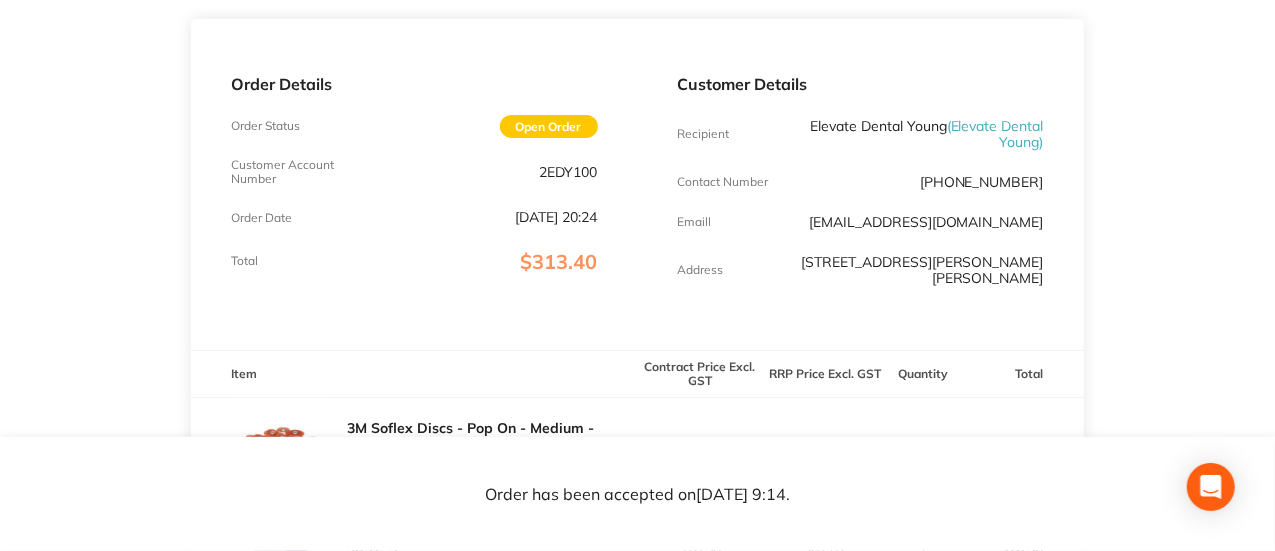 scroll, scrollTop: 0, scrollLeft: 0, axis: both 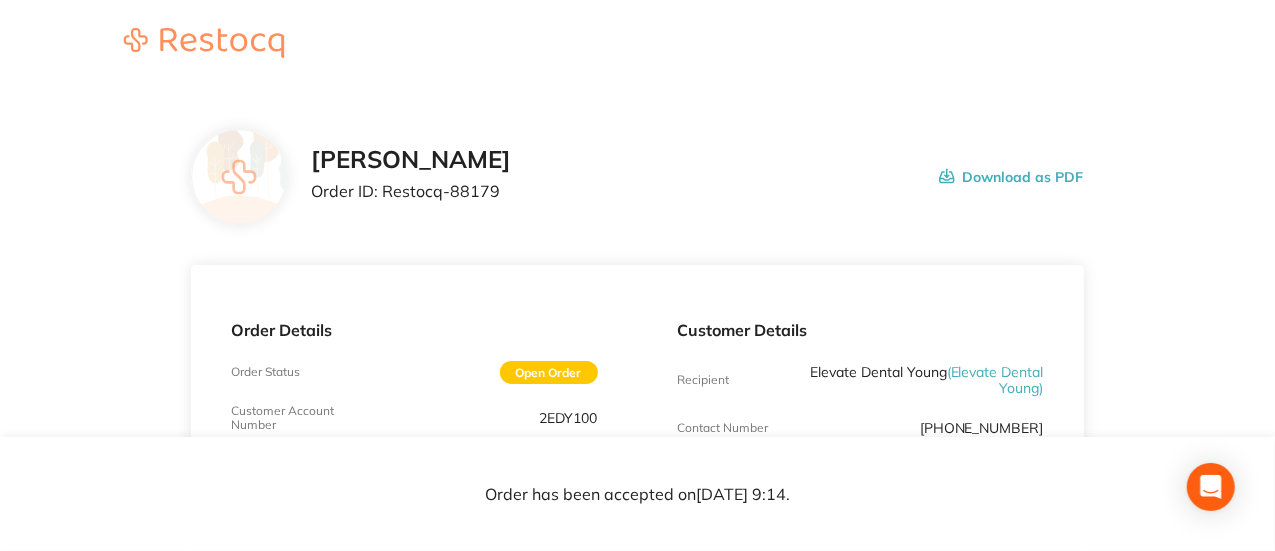 click on "Order ID: Restocq- 88179" at bounding box center [411, 191] 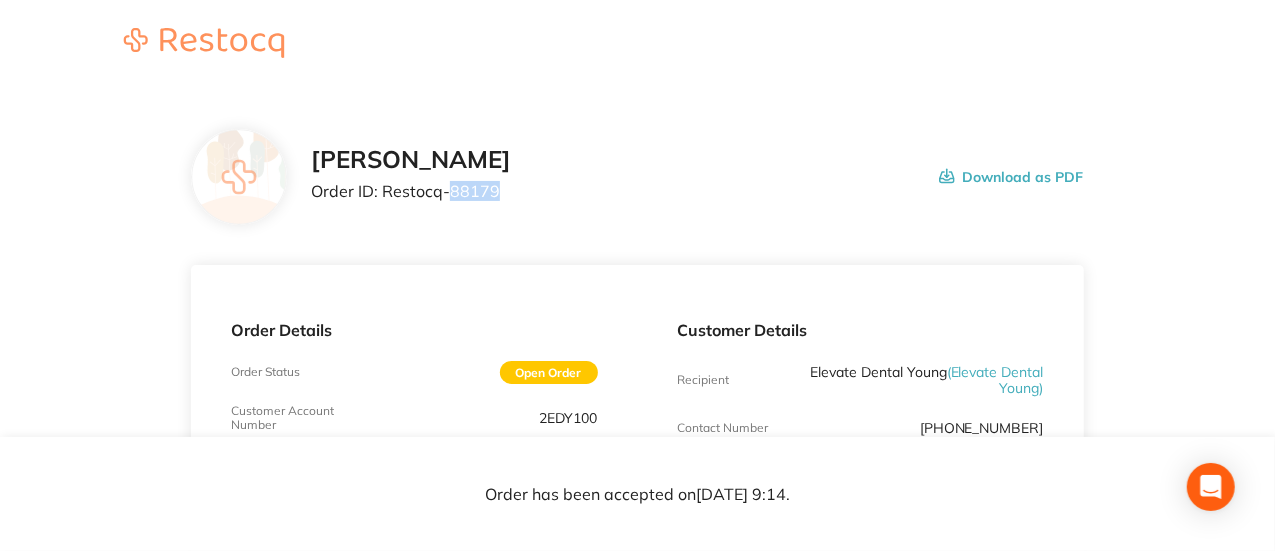 click on "Order ID: Restocq- 88179" at bounding box center [411, 191] 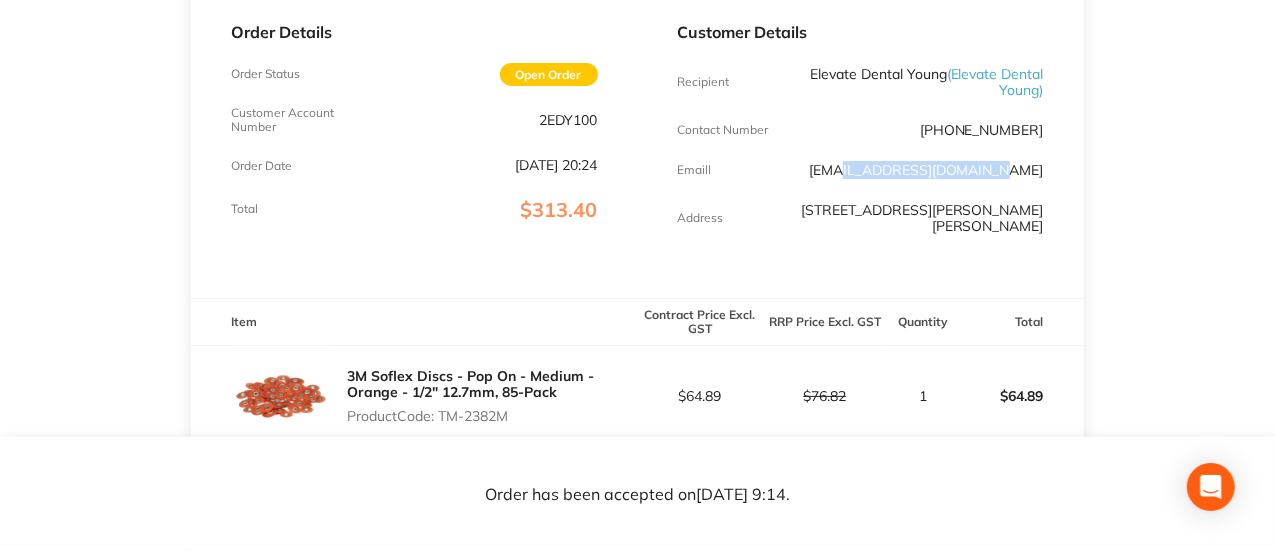 scroll, scrollTop: 299, scrollLeft: 0, axis: vertical 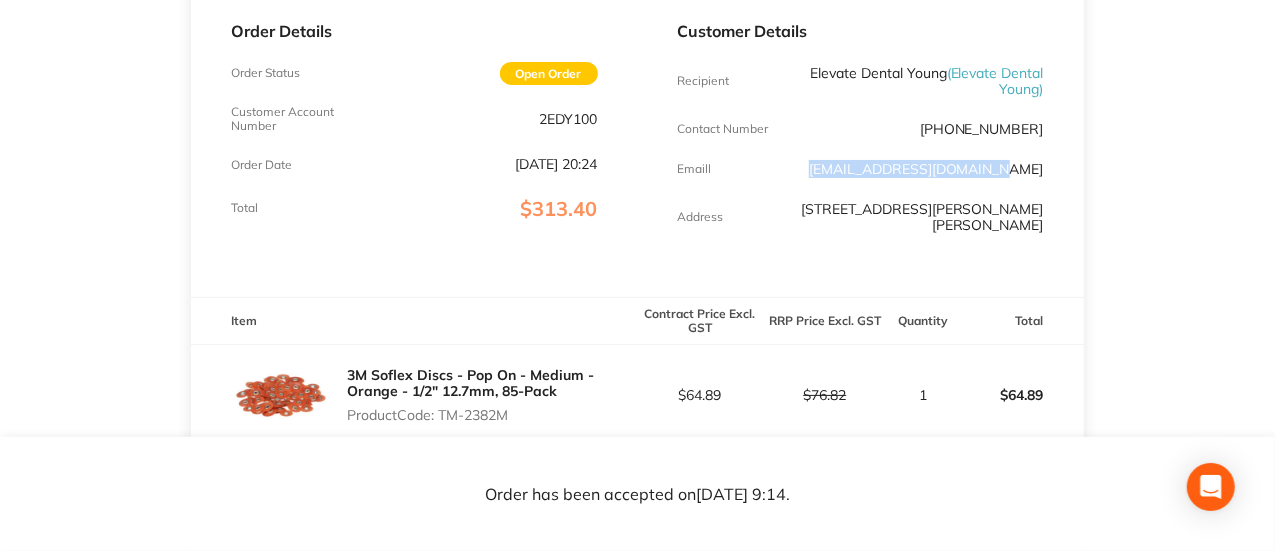 drag, startPoint x: 1057, startPoint y: 174, endPoint x: 866, endPoint y: 165, distance: 191.21193 